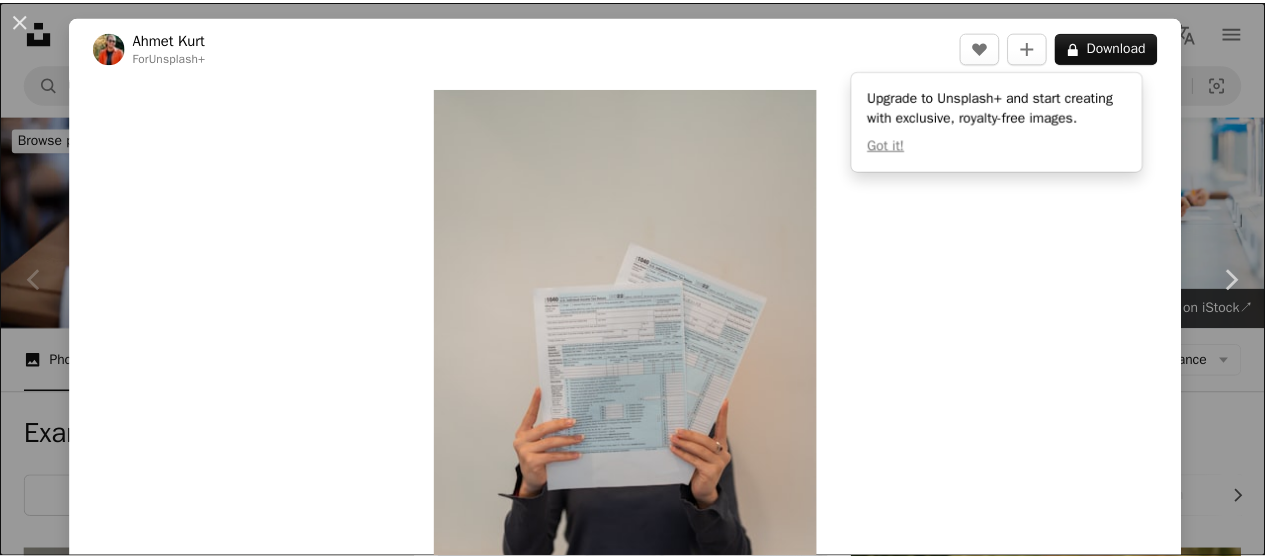 scroll, scrollTop: 580, scrollLeft: 0, axis: vertical 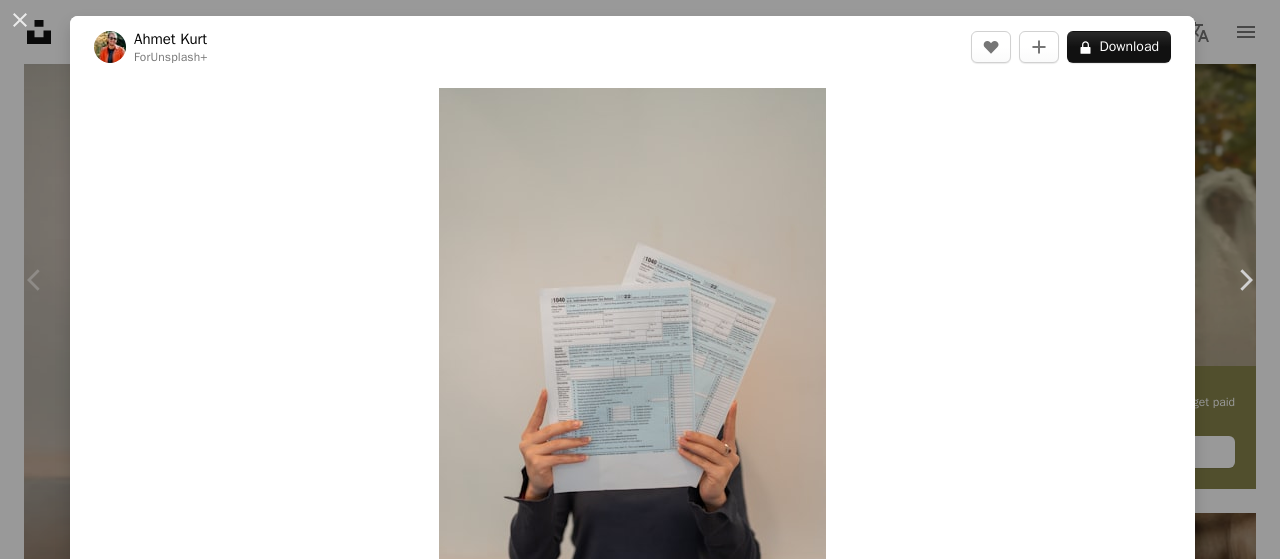 click on "An X shape" at bounding box center [20, 20] 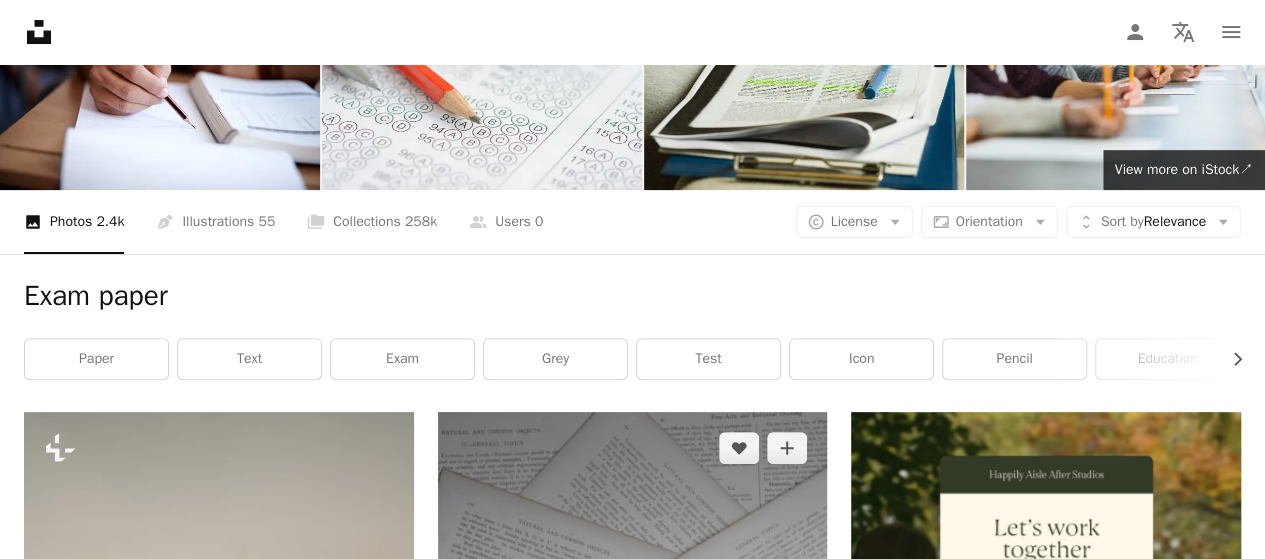 scroll, scrollTop: 140, scrollLeft: 0, axis: vertical 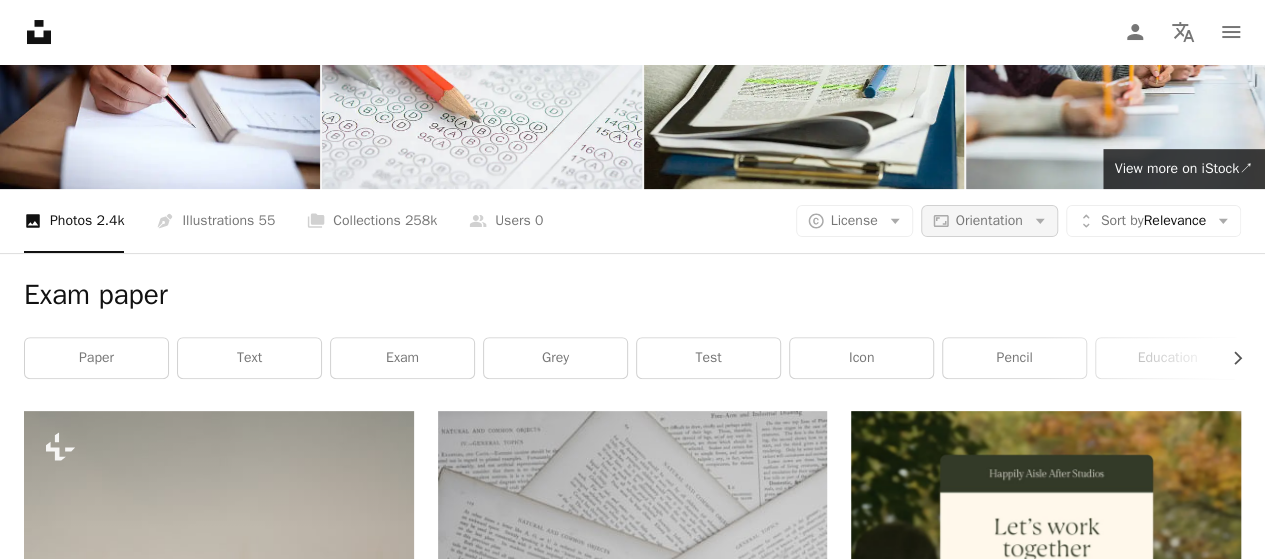 click on "Aspect ratio Orientation Arrow down" at bounding box center (989, 221) 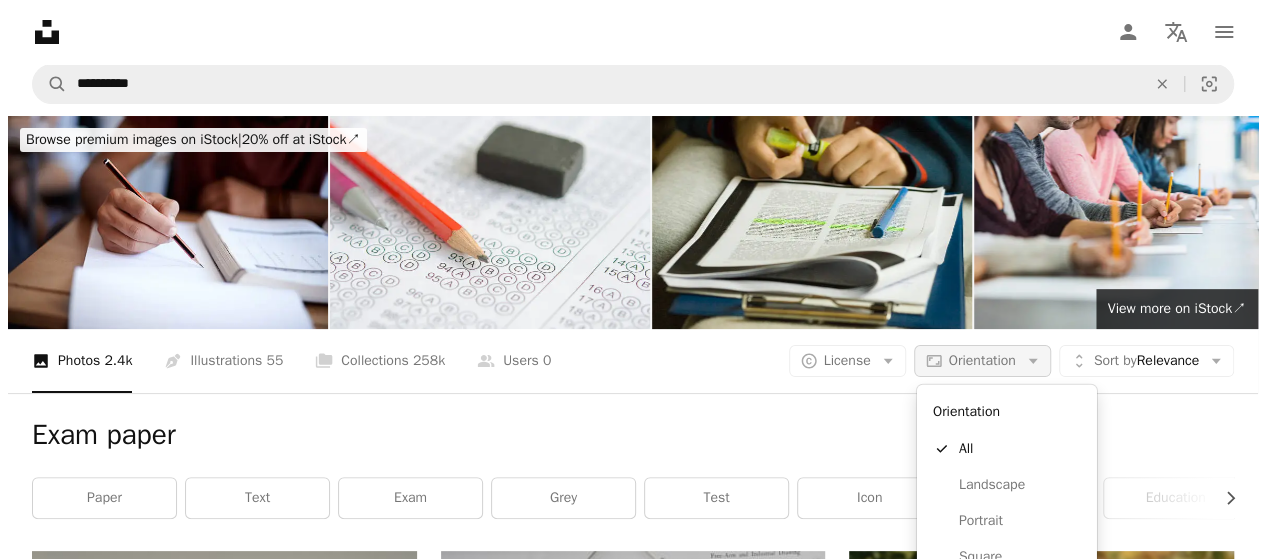 scroll, scrollTop: 0, scrollLeft: 0, axis: both 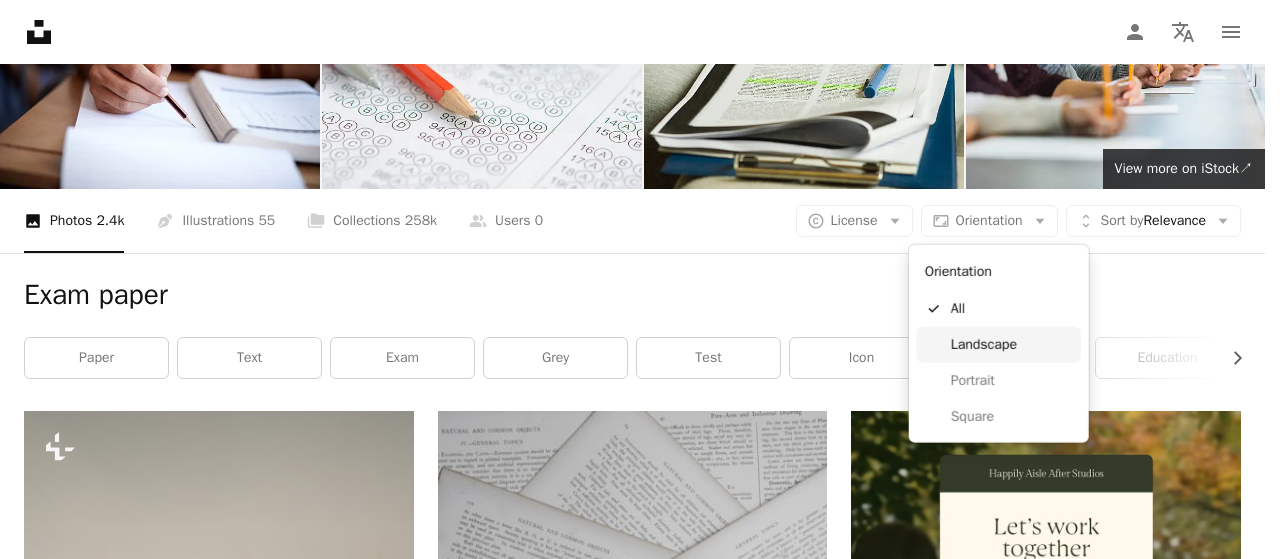 drag, startPoint x: 976, startPoint y: 357, endPoint x: 958, endPoint y: 342, distance: 23.43075 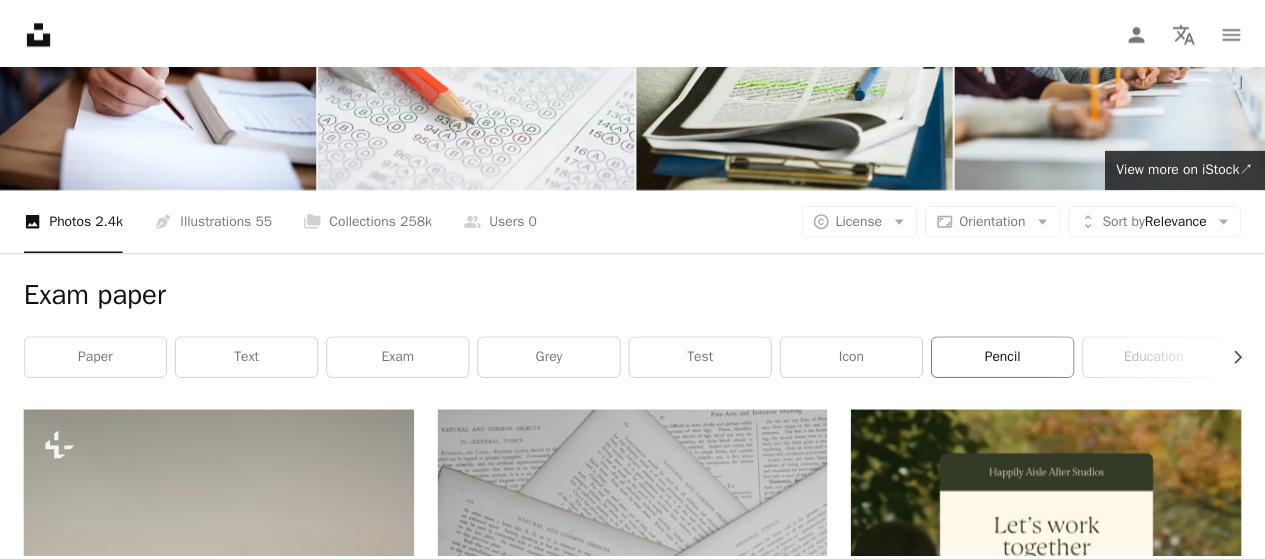scroll, scrollTop: 0, scrollLeft: 0, axis: both 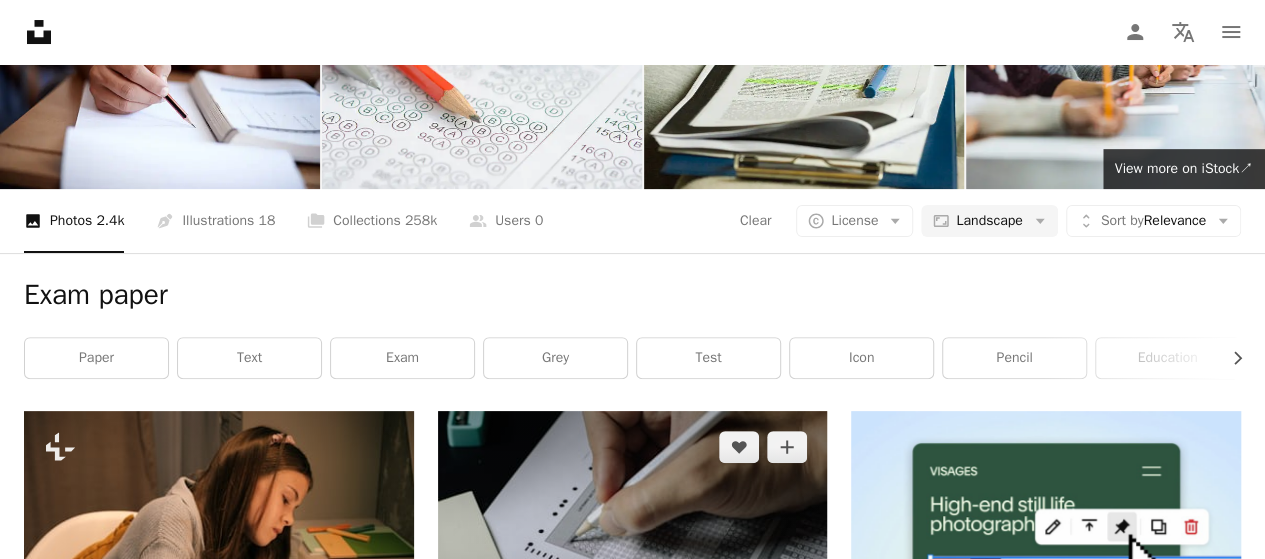 click at bounding box center (633, 541) 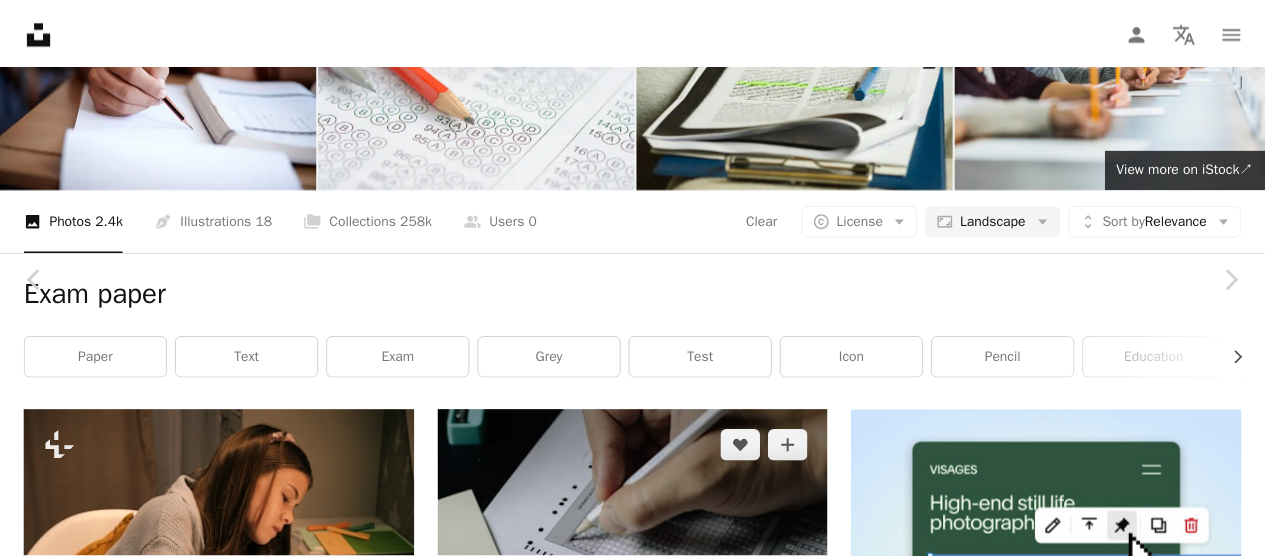scroll, scrollTop: 0, scrollLeft: 0, axis: both 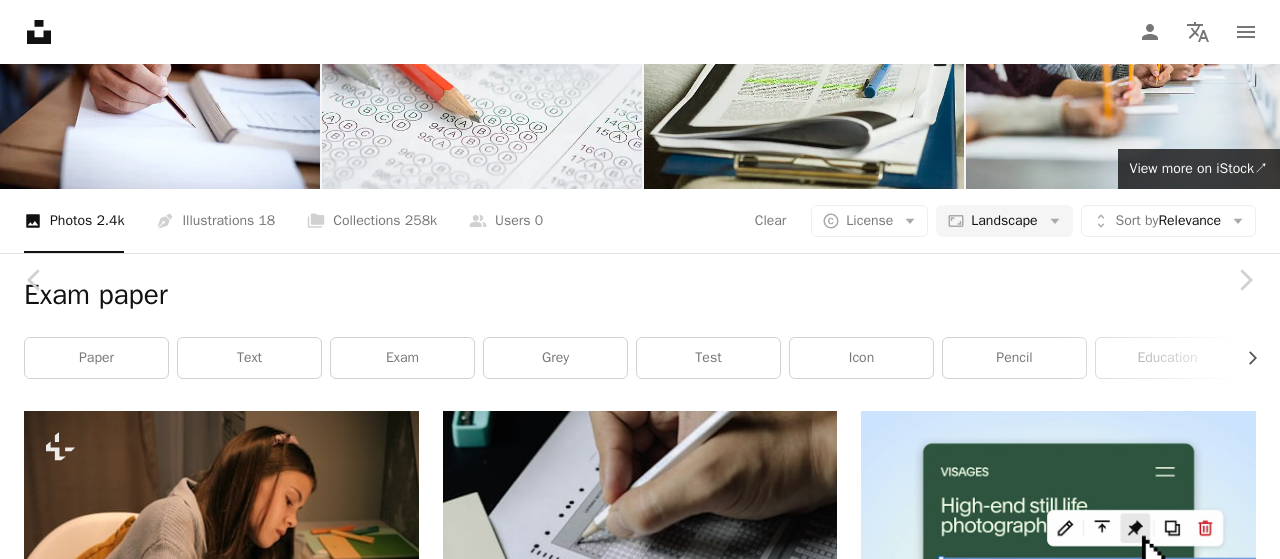 click on "Download free" at bounding box center (1081, 3975) 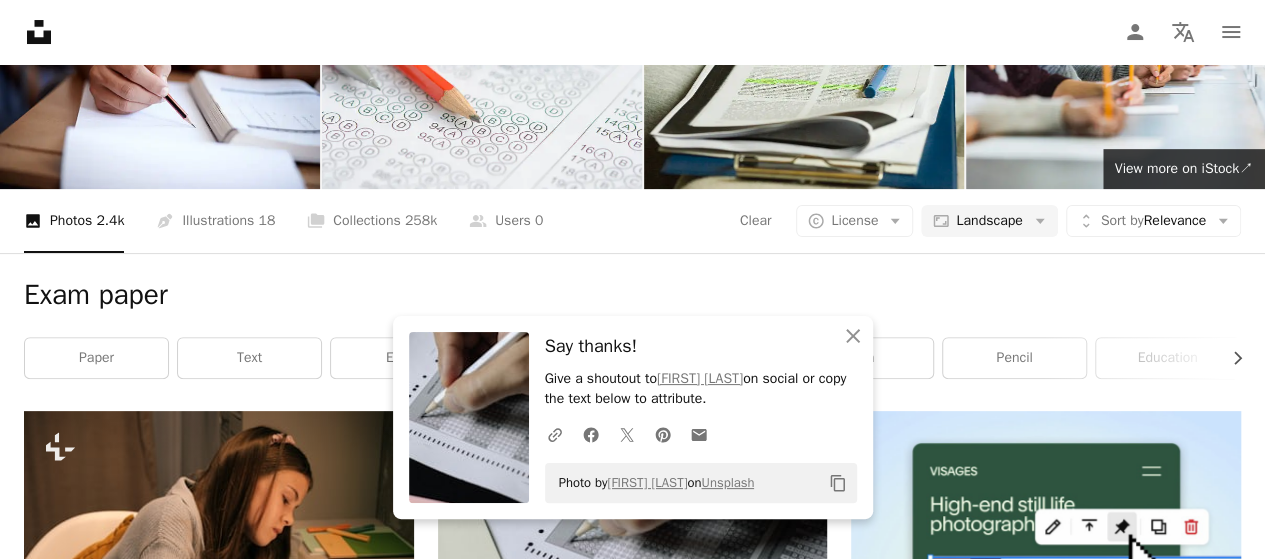 scroll, scrollTop: 0, scrollLeft: 0, axis: both 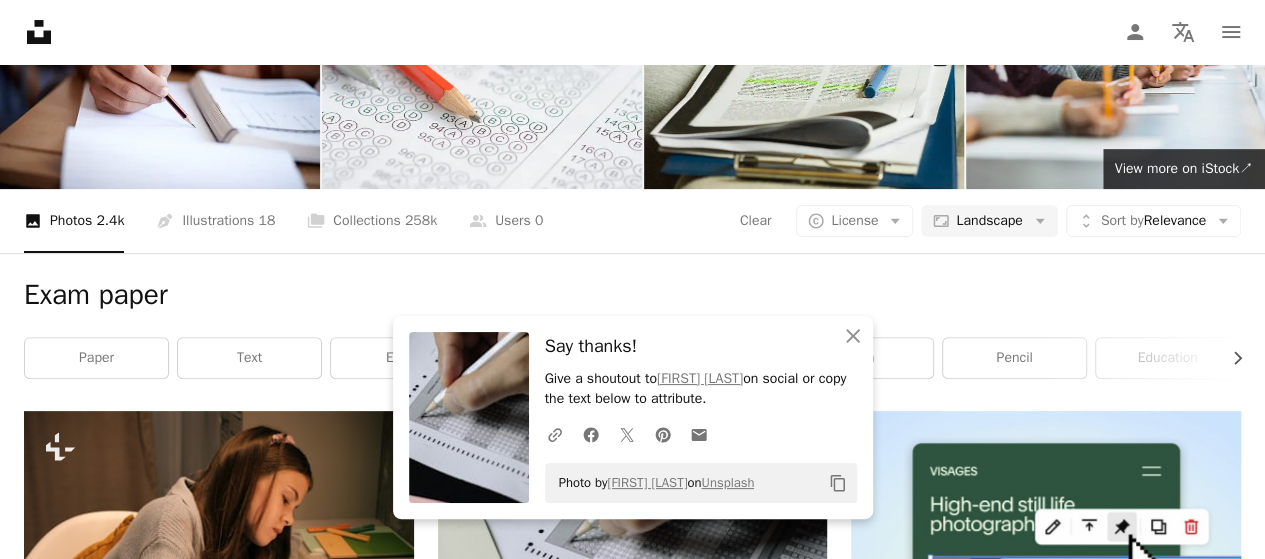 drag, startPoint x: 570, startPoint y: 83, endPoint x: 0, endPoint y: 89, distance: 570.03156 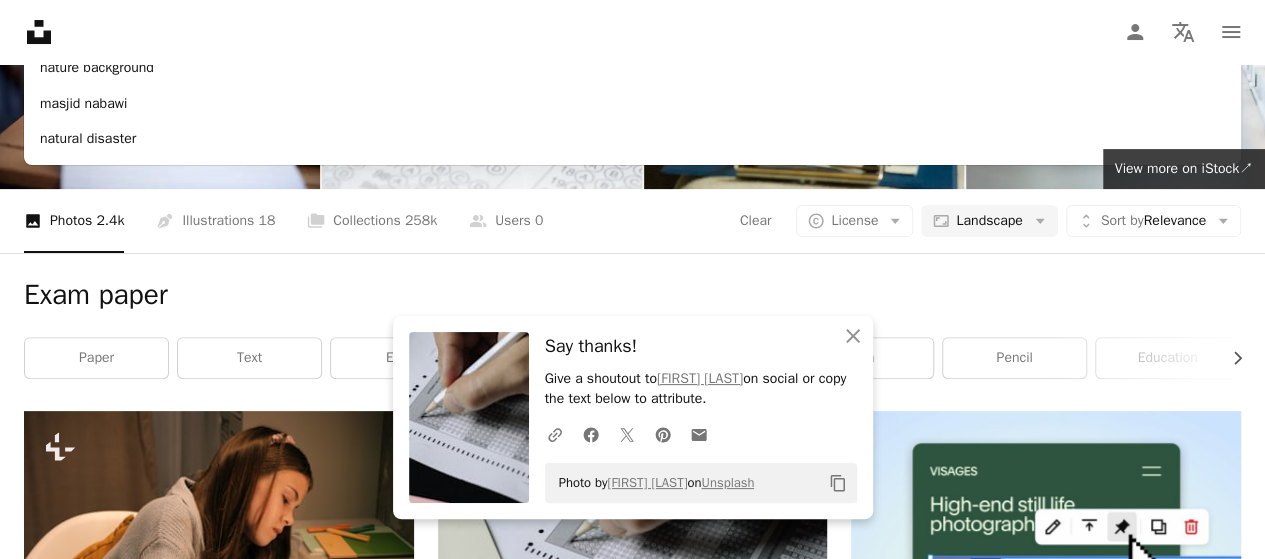 type on "******" 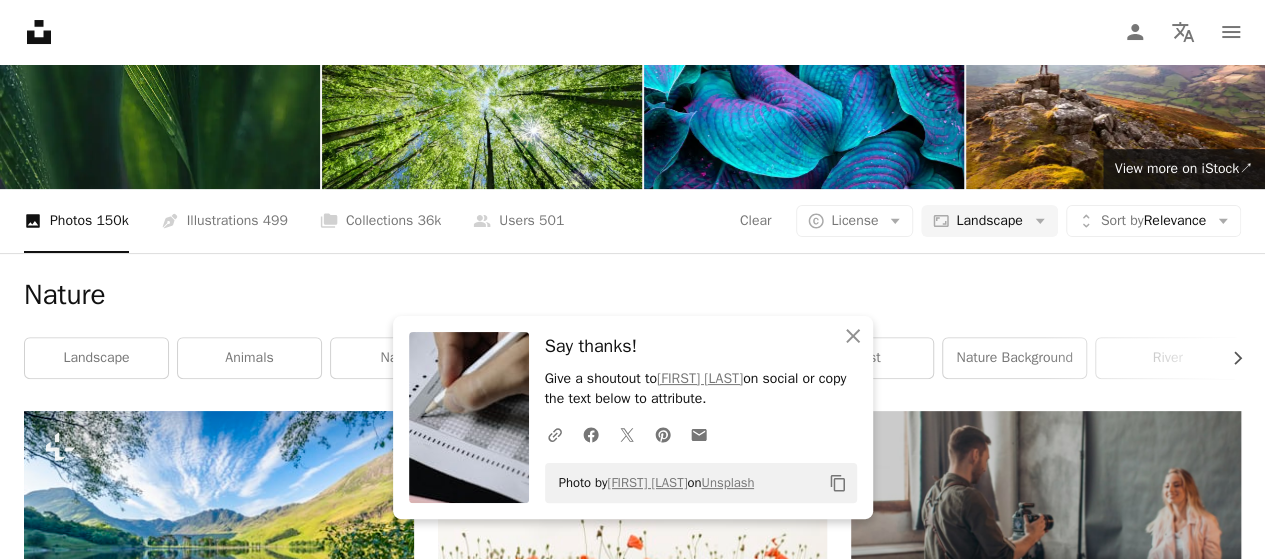 scroll, scrollTop: 329, scrollLeft: 0, axis: vertical 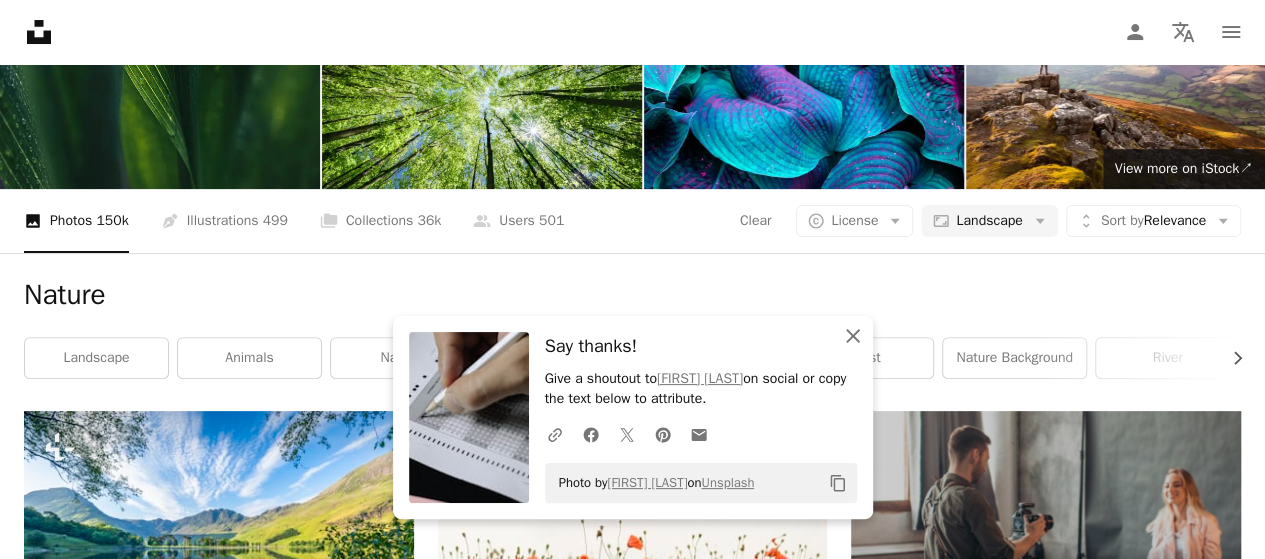 click on "An X shape" 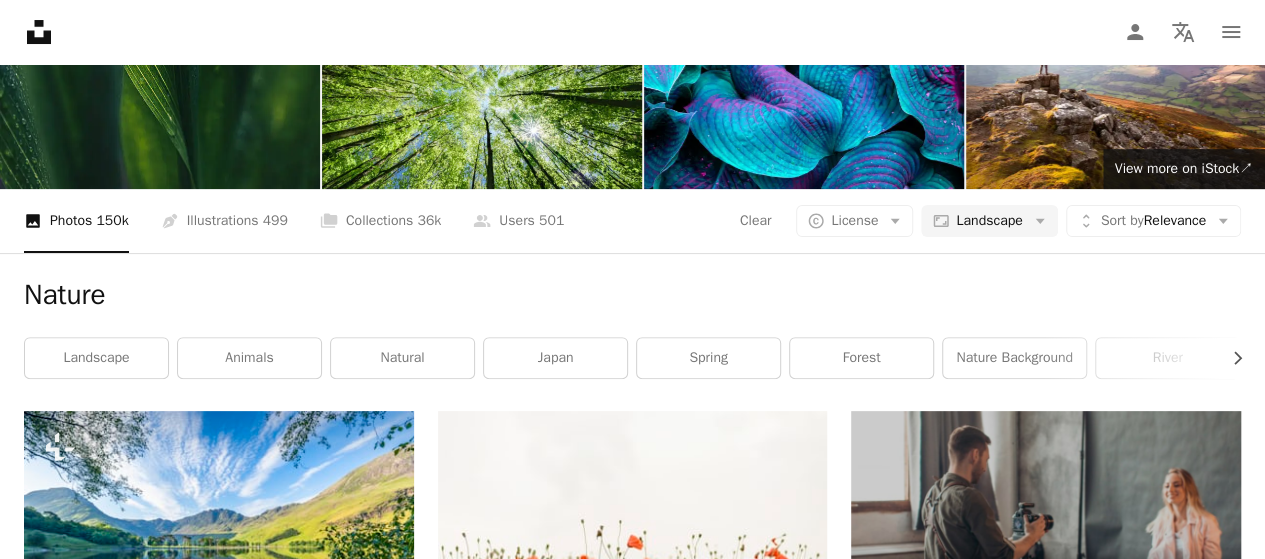 scroll, scrollTop: 380, scrollLeft: 0, axis: vertical 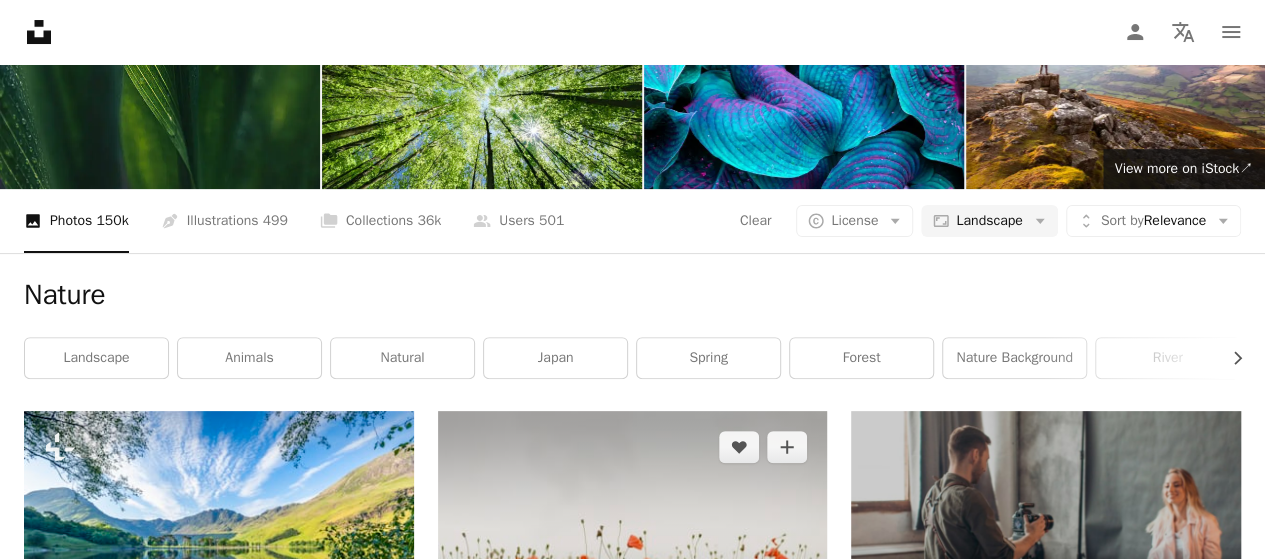 click at bounding box center (633, 540) 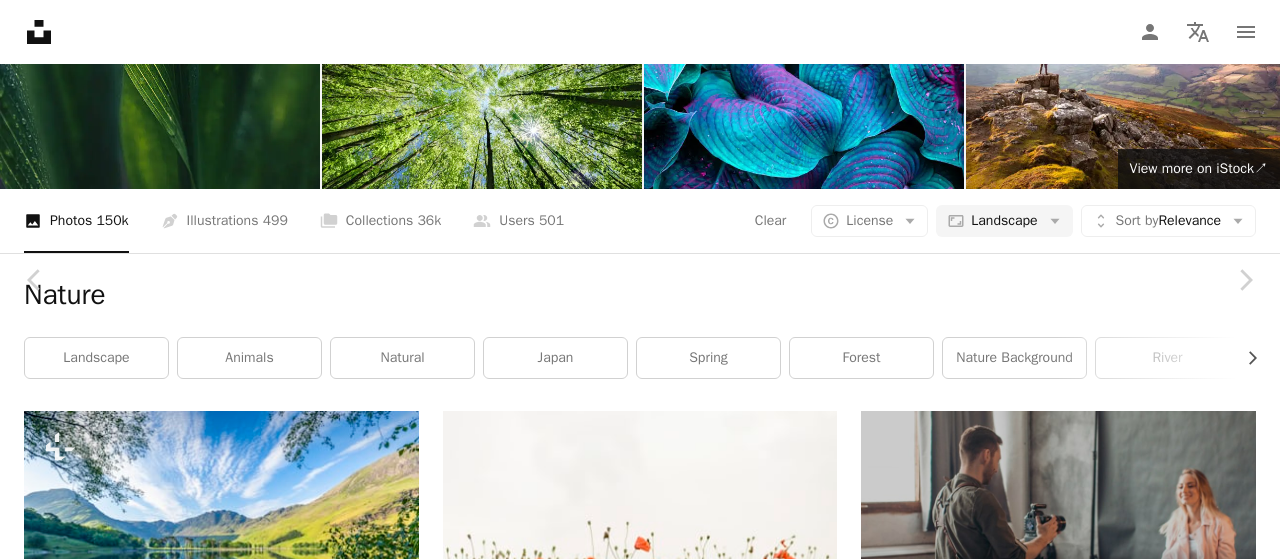 click on "Download free" at bounding box center (1081, 4299) 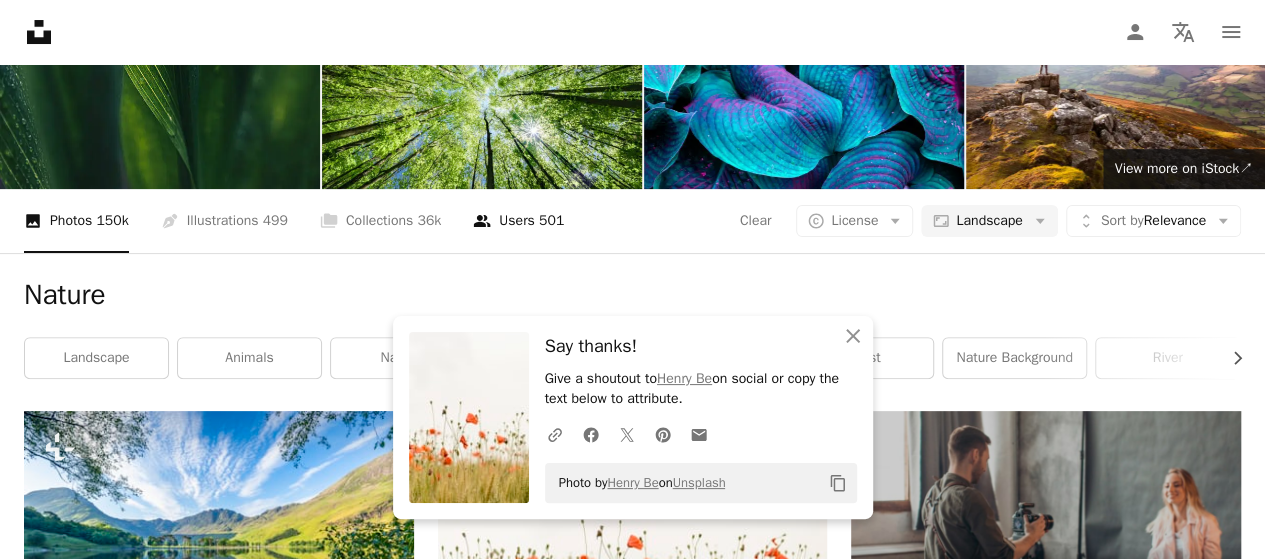 scroll, scrollTop: 0, scrollLeft: 0, axis: both 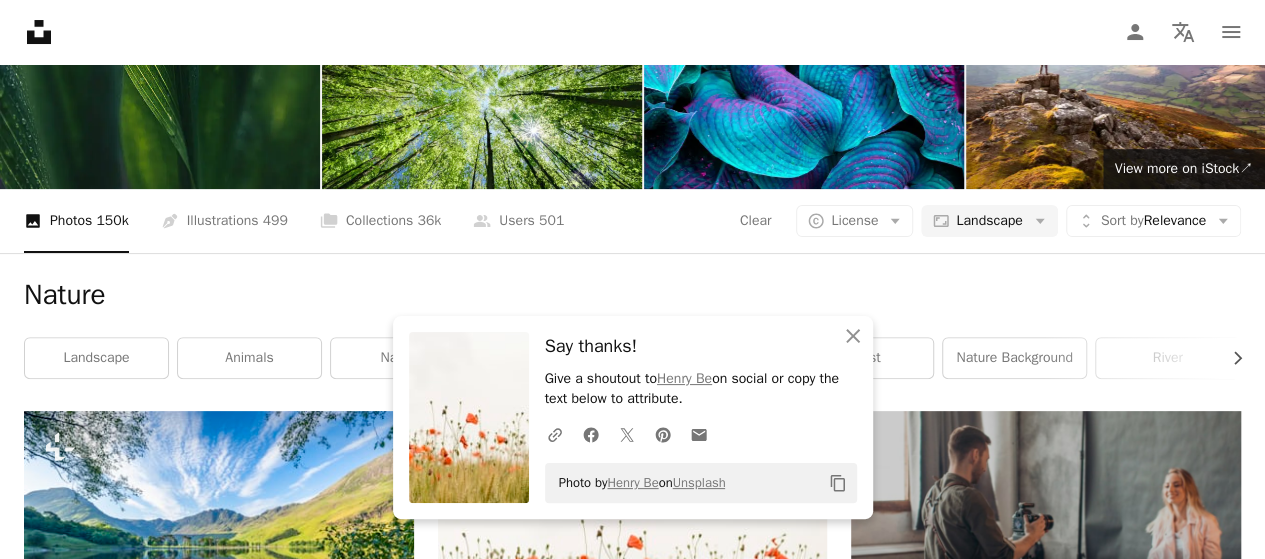 click on "******" at bounding box center (603, -56) 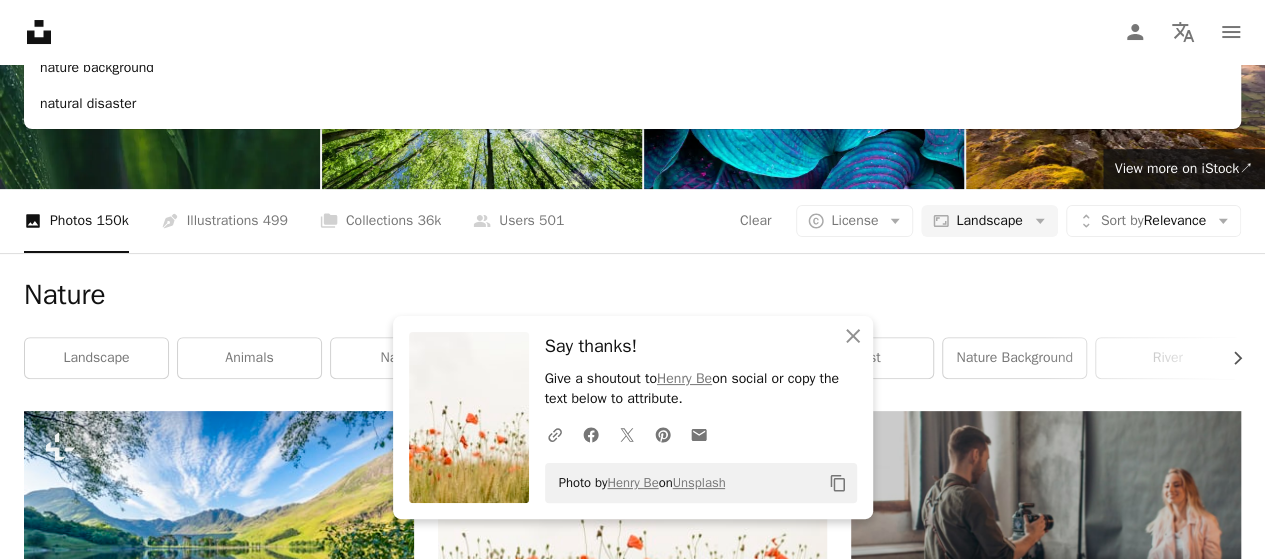 type on "*" 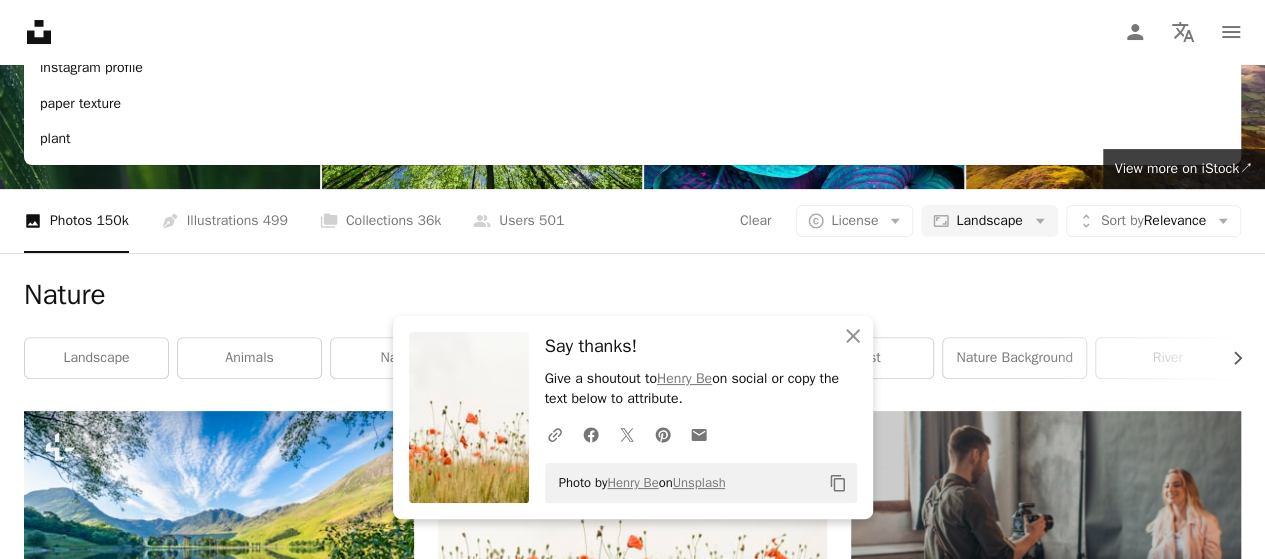 type on "*****" 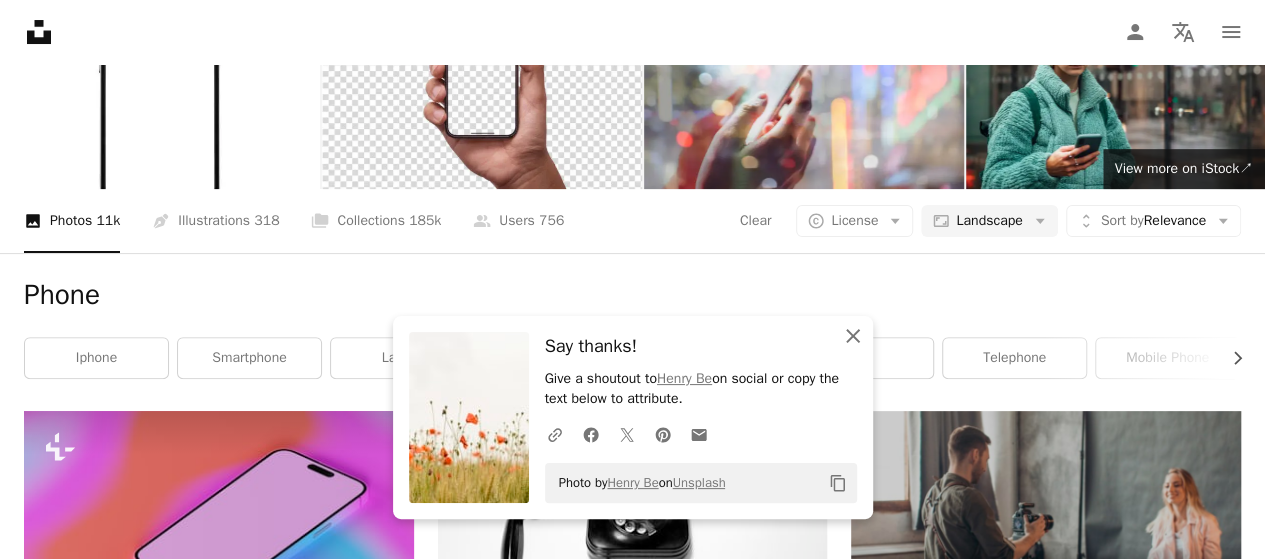 click on "An X shape" 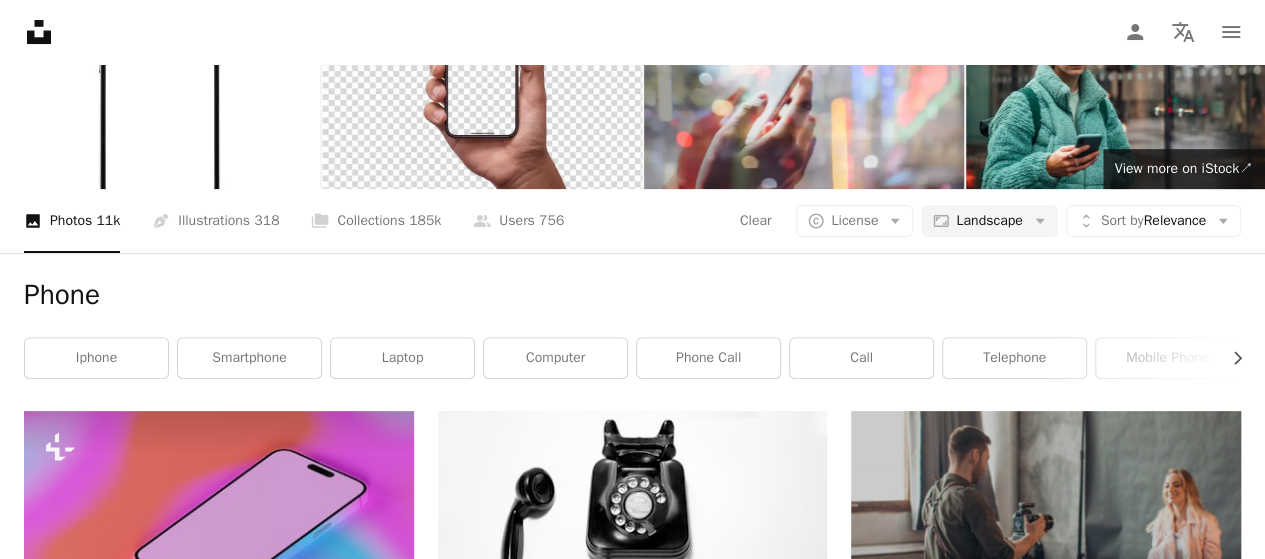 scroll, scrollTop: 1029, scrollLeft: 0, axis: vertical 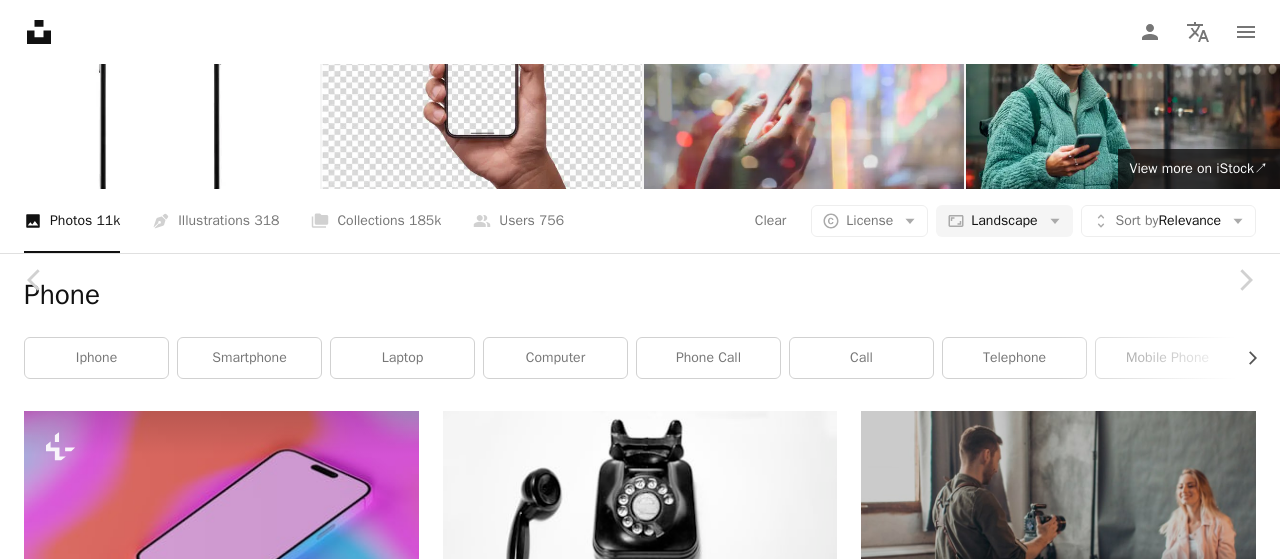 click on "Download free" at bounding box center [1081, 4070] 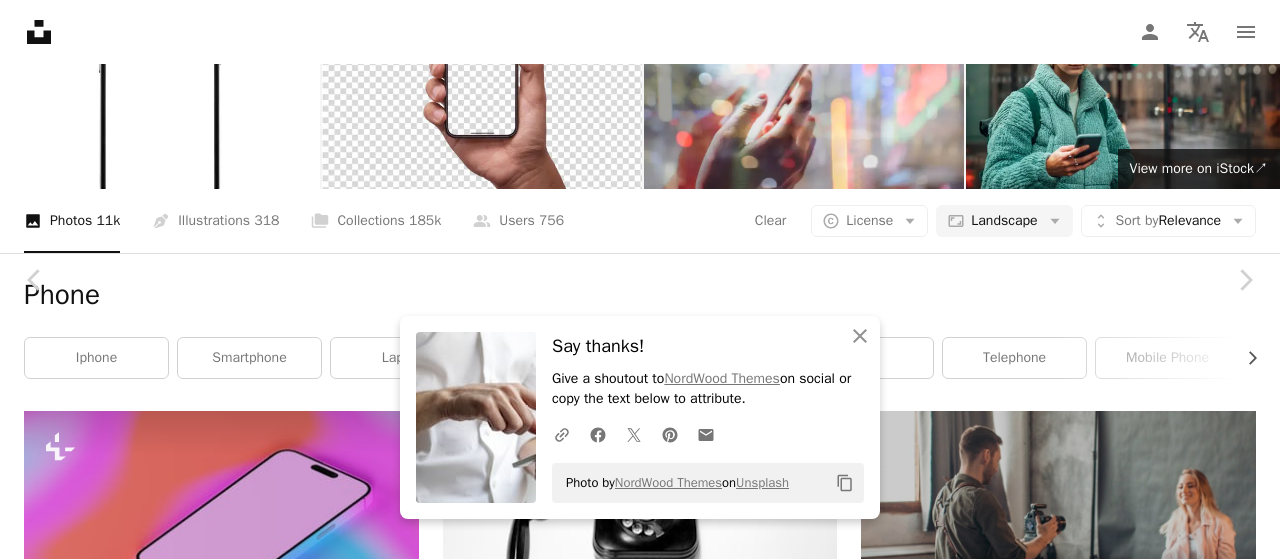 click on "An X shape" at bounding box center (20, 20) 